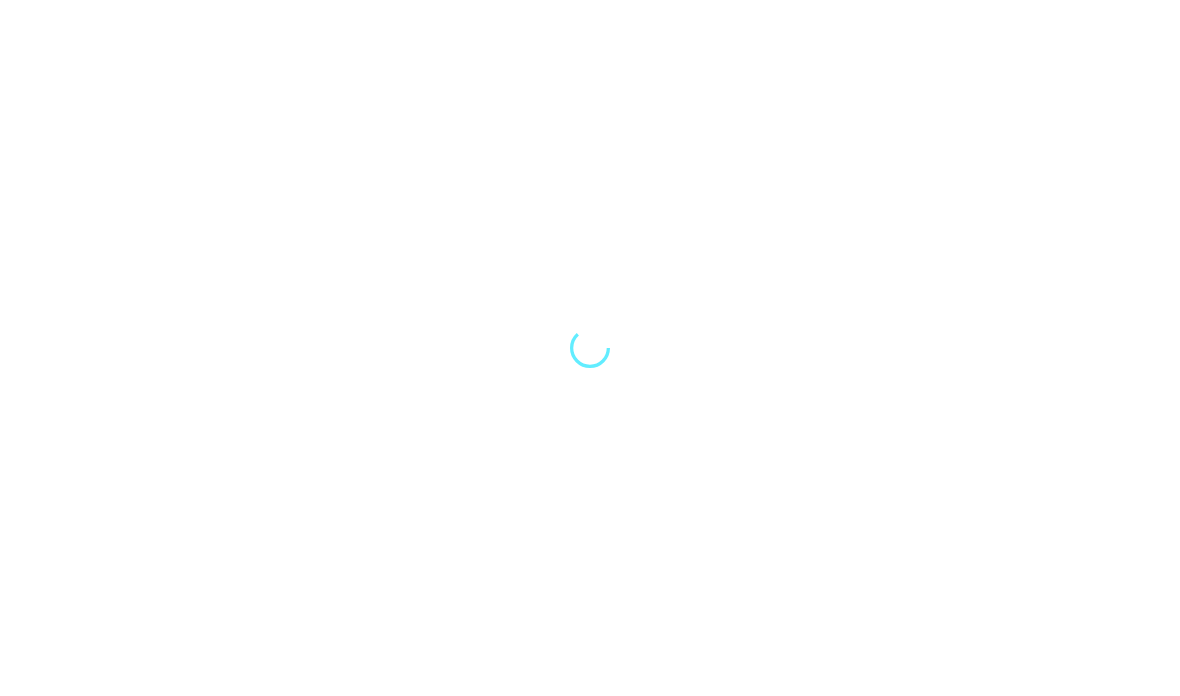 scroll, scrollTop: 68, scrollLeft: 0, axis: vertical 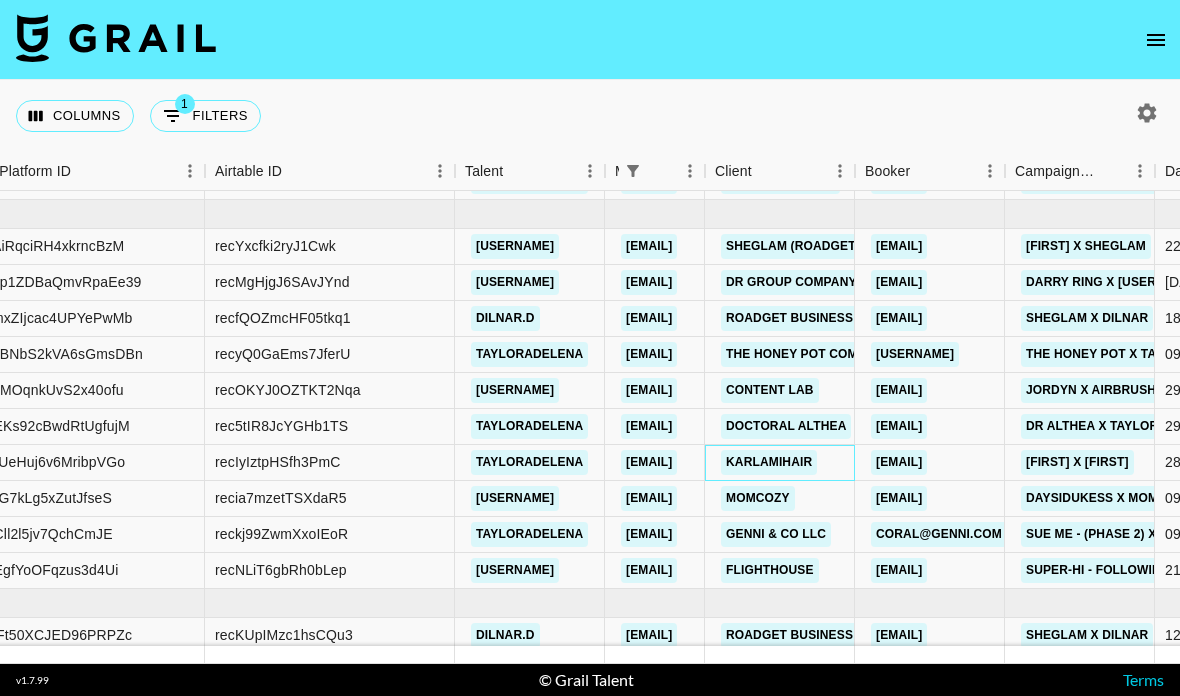click on "Karlamihair" at bounding box center (769, 462) 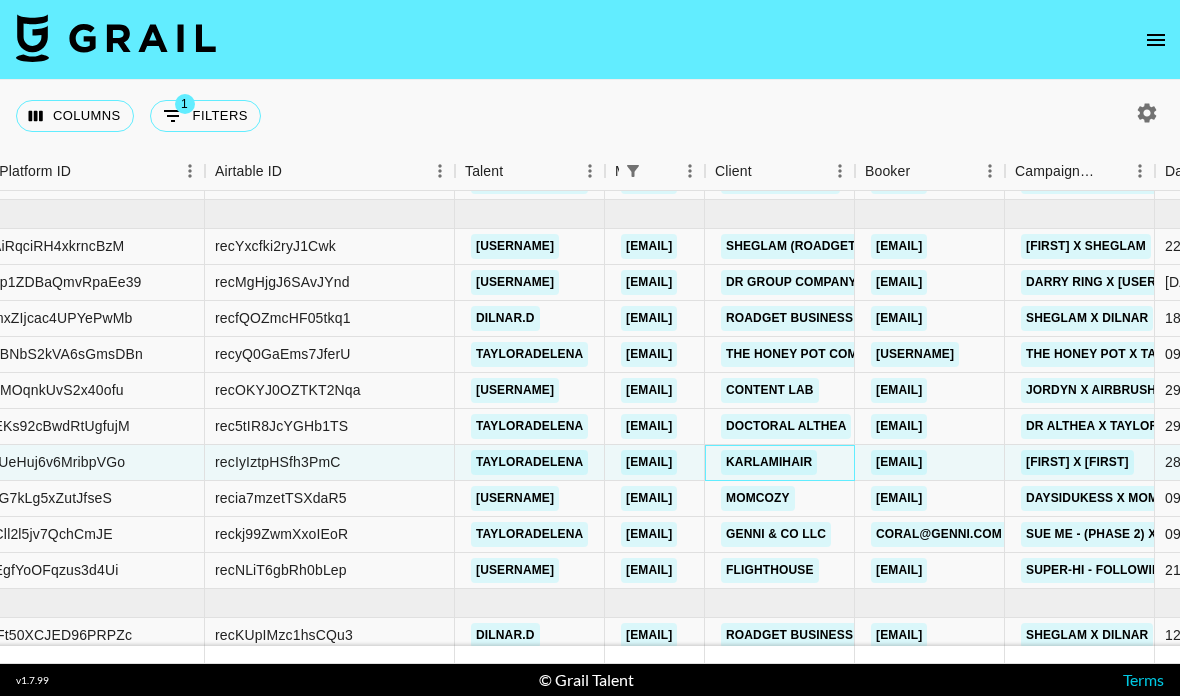 click on "Karlamihair" at bounding box center (769, 462) 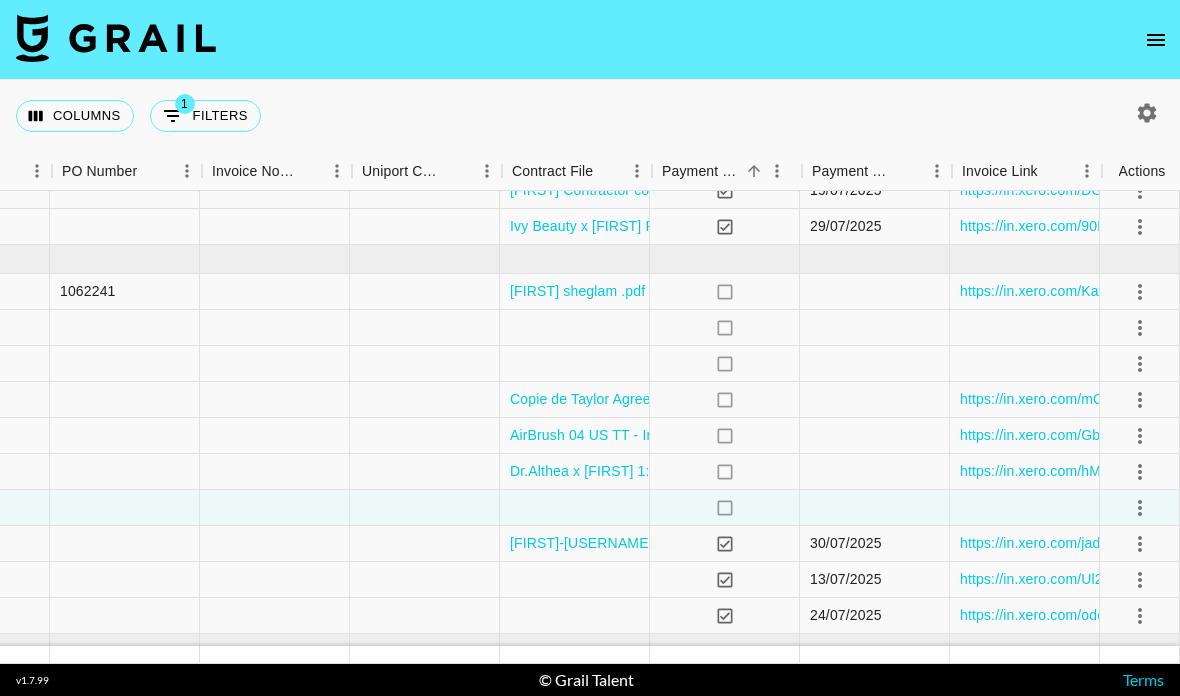 scroll, scrollTop: 545, scrollLeft: 2663, axis: both 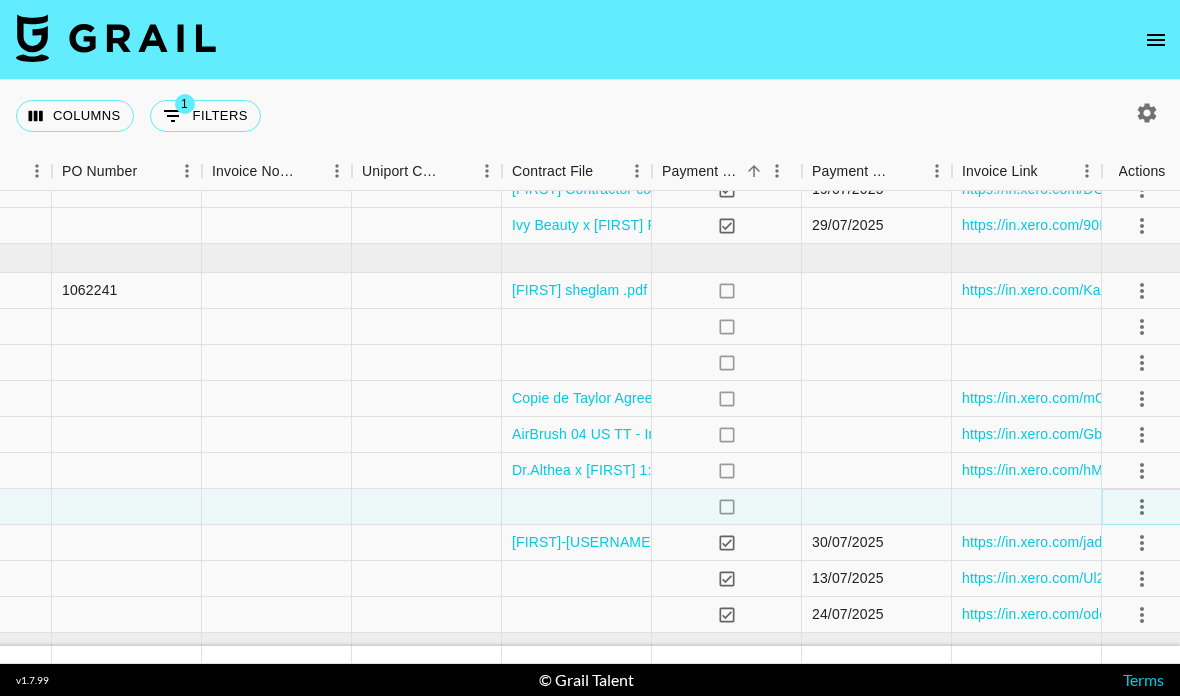 click 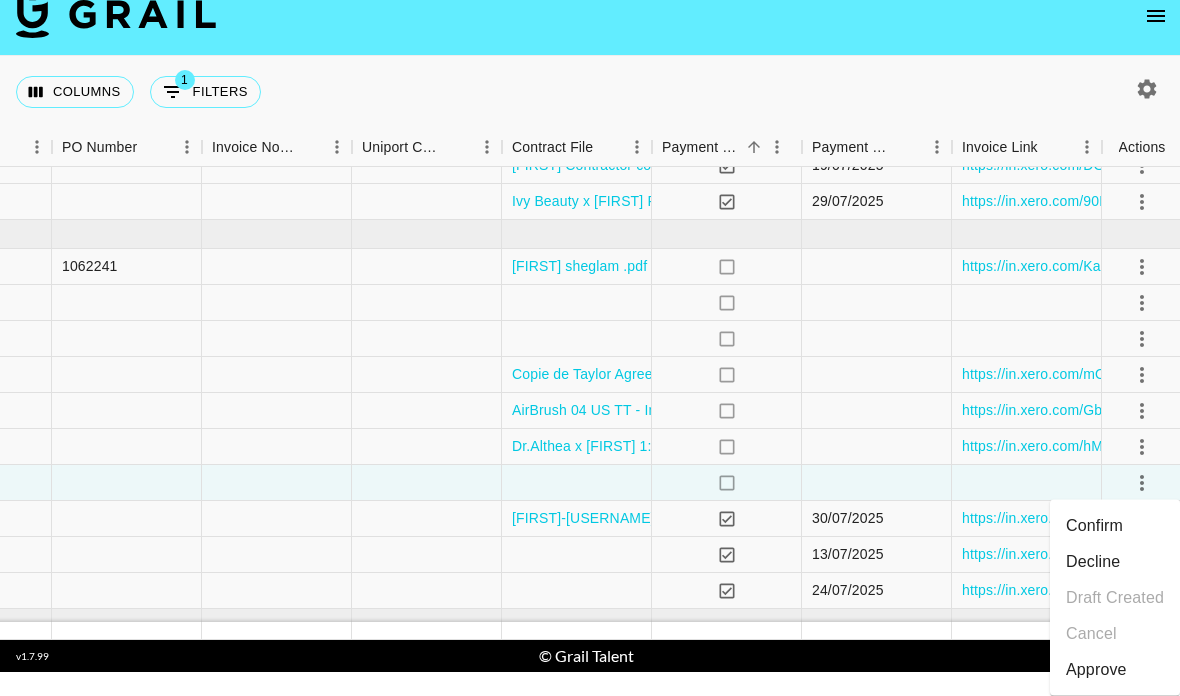 click on "Confirm" at bounding box center [1115, 526] 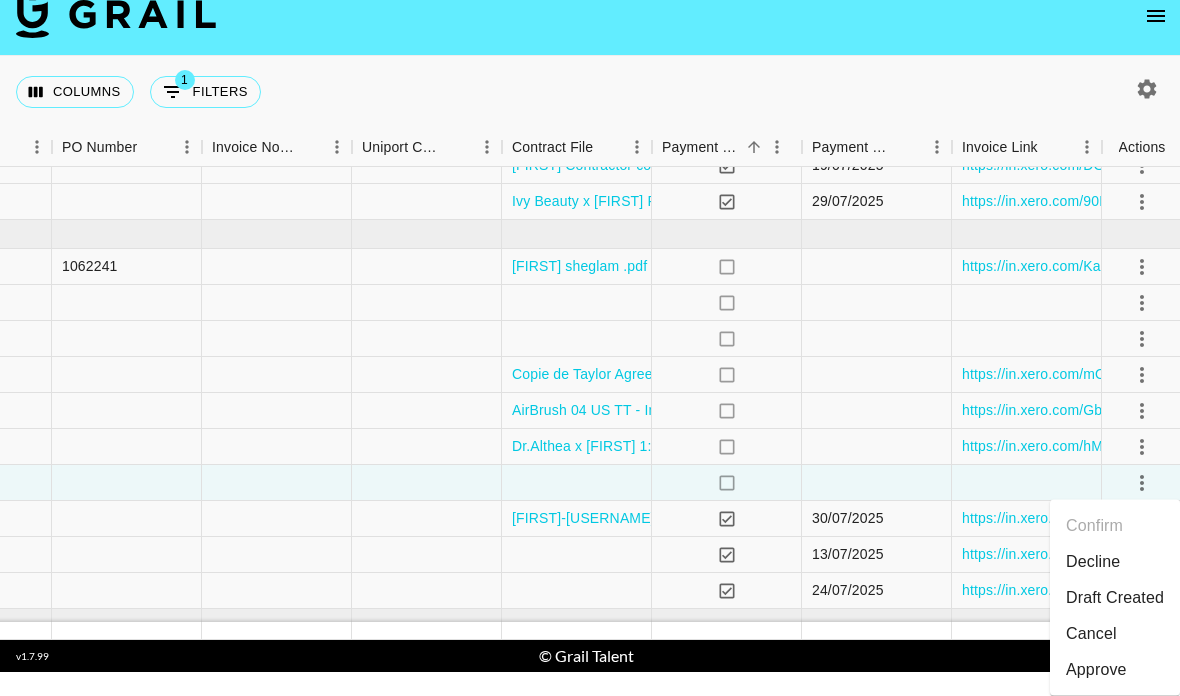 click on "Approve" at bounding box center (1096, 670) 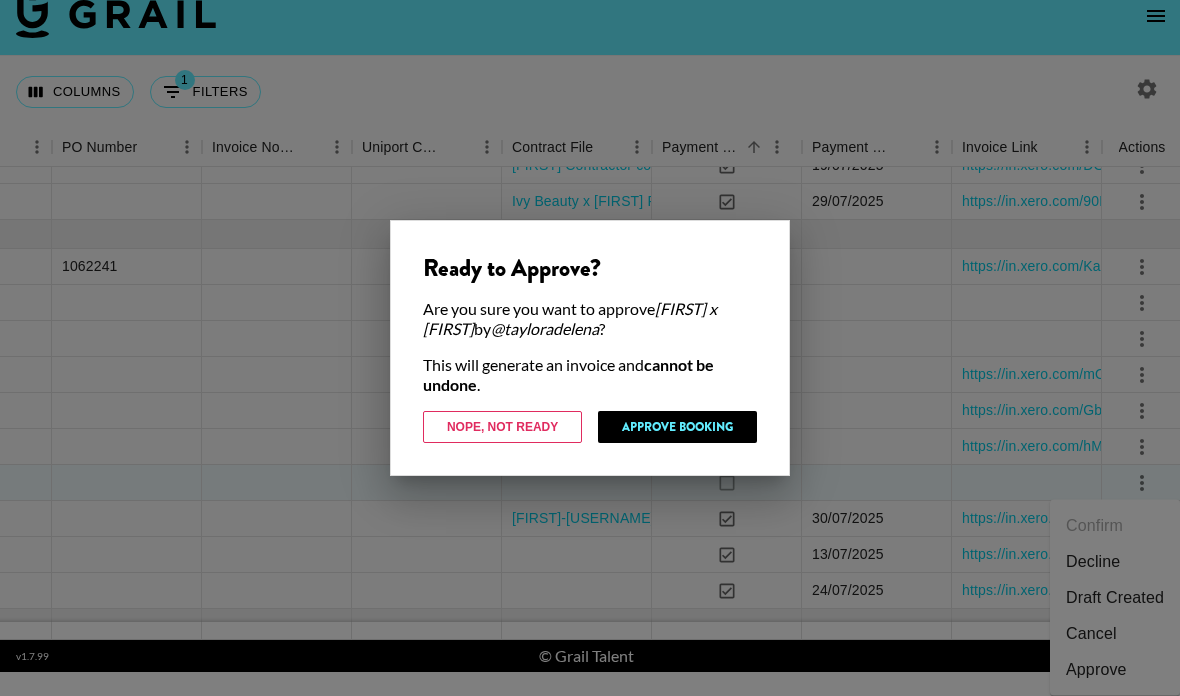 click on "Approve Booking" at bounding box center [677, 427] 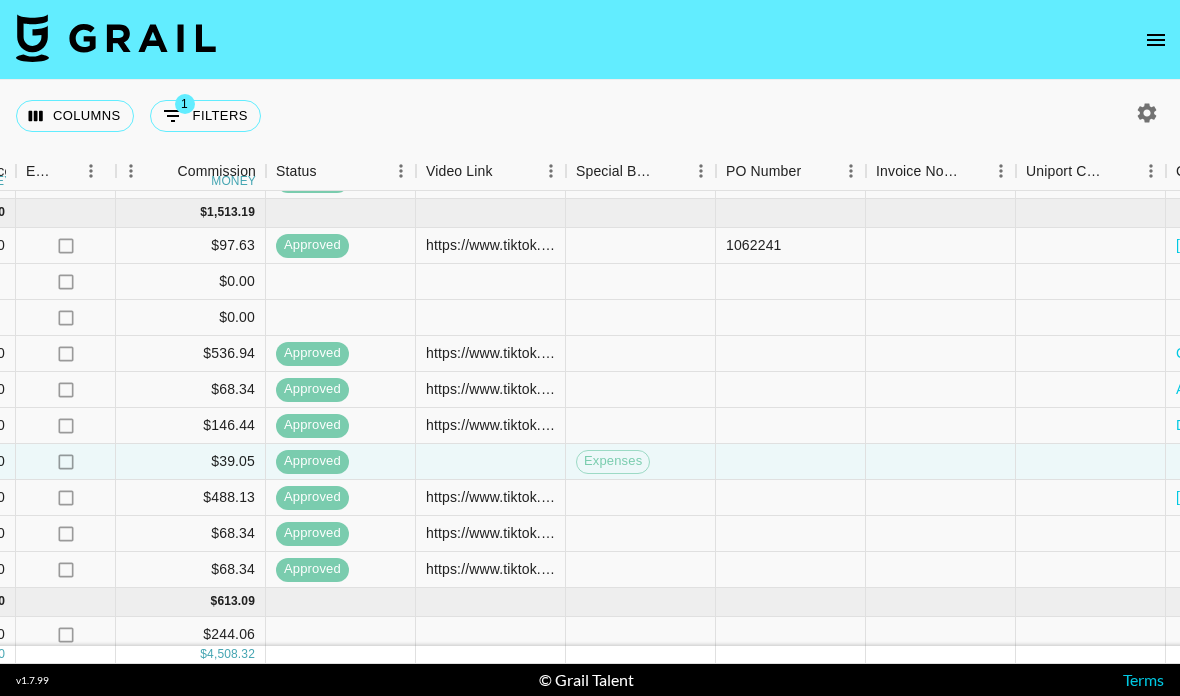 scroll, scrollTop: 589, scrollLeft: 1999, axis: both 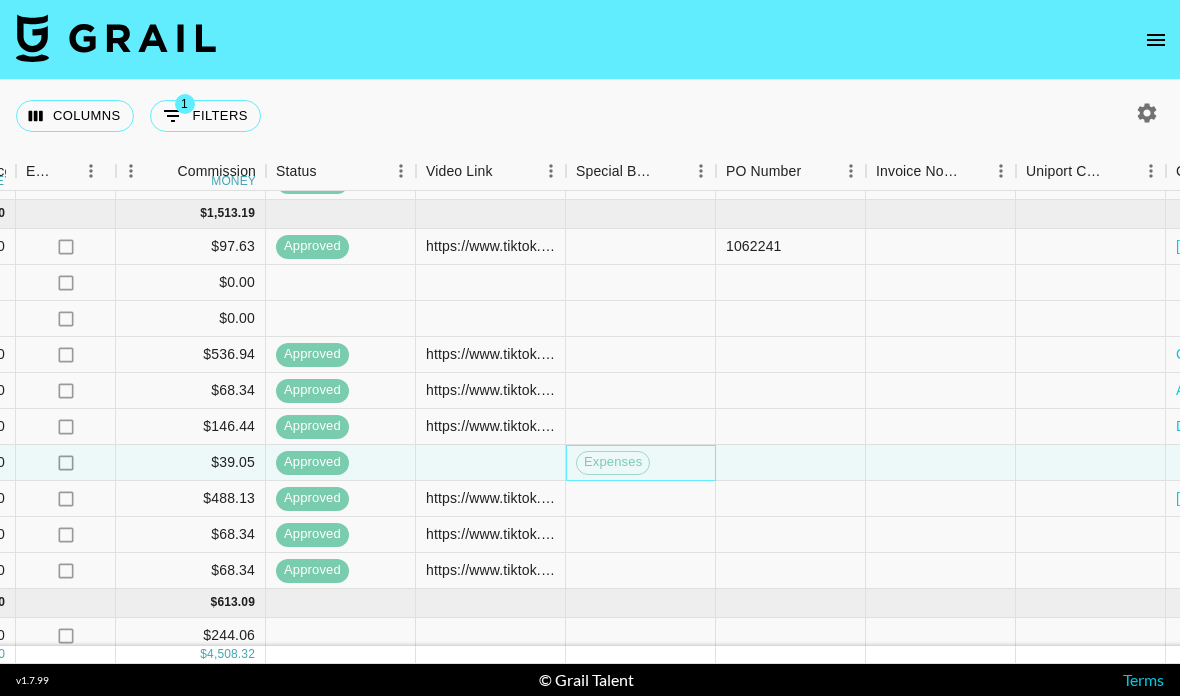 click on "Expenses" at bounding box center (641, 463) 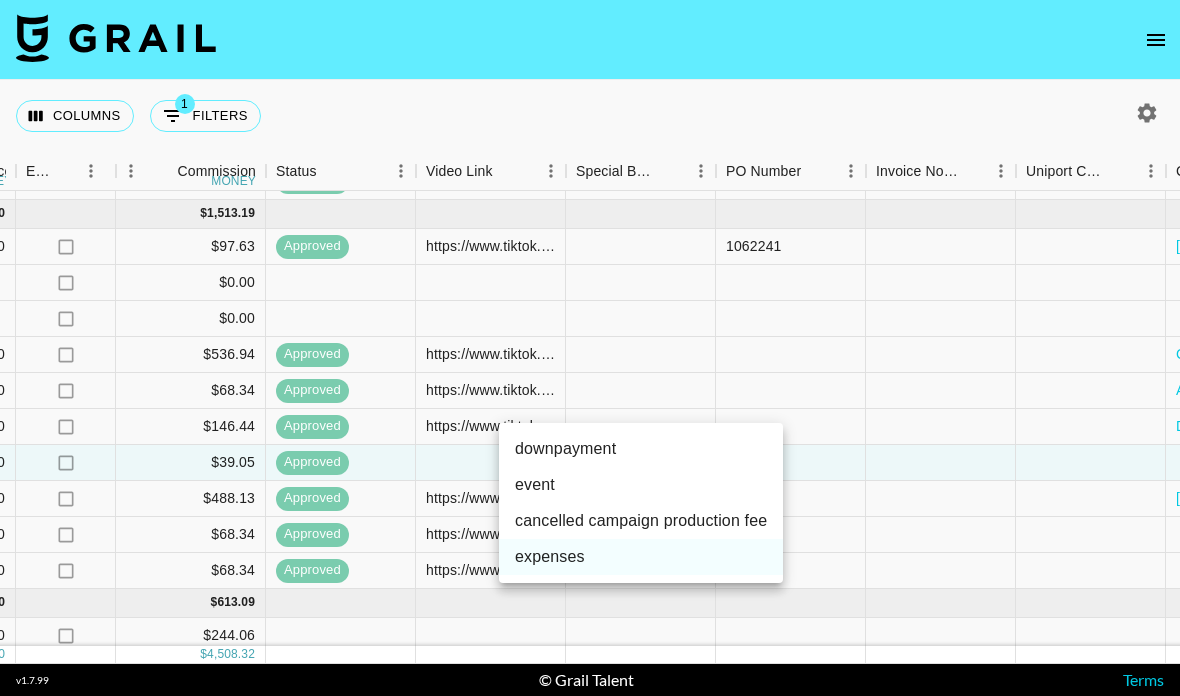 click on "downpayment" at bounding box center (641, 449) 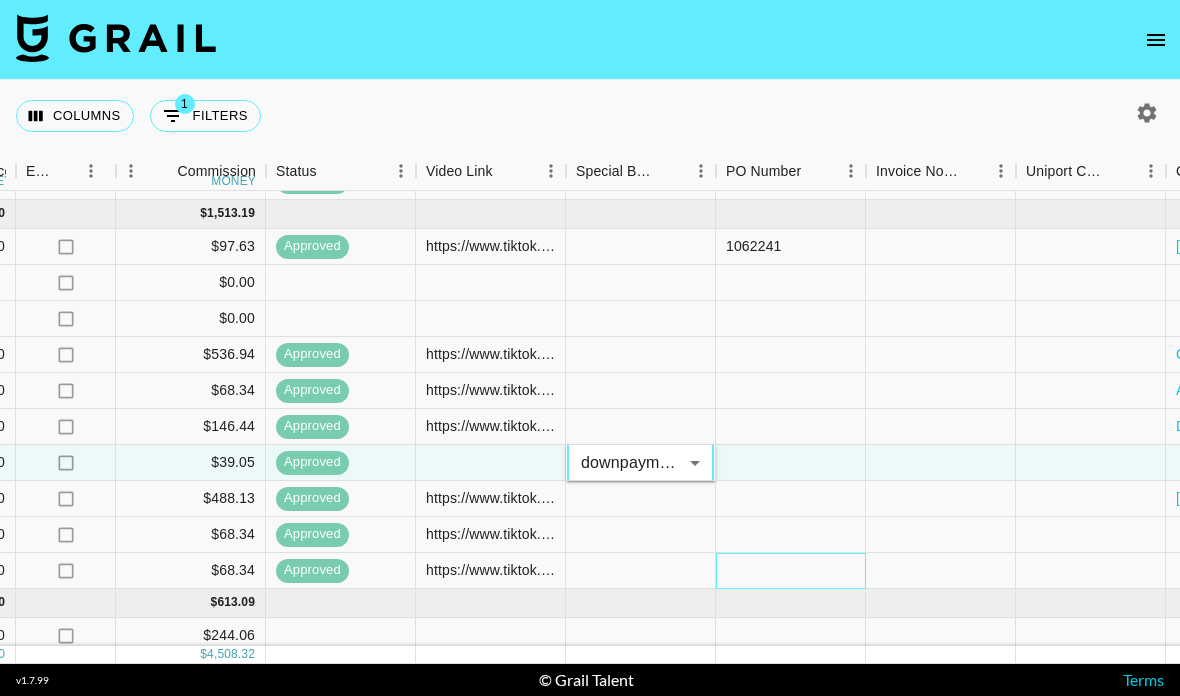 click at bounding box center [791, 571] 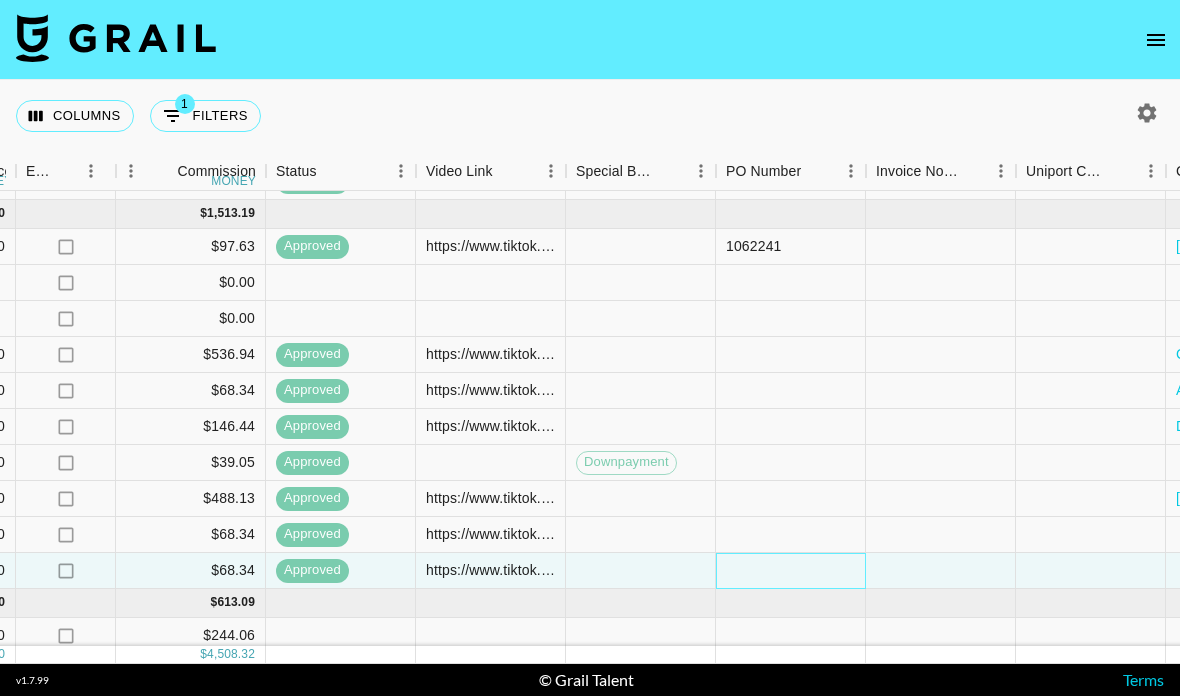 scroll, scrollTop: 80, scrollLeft: 0, axis: vertical 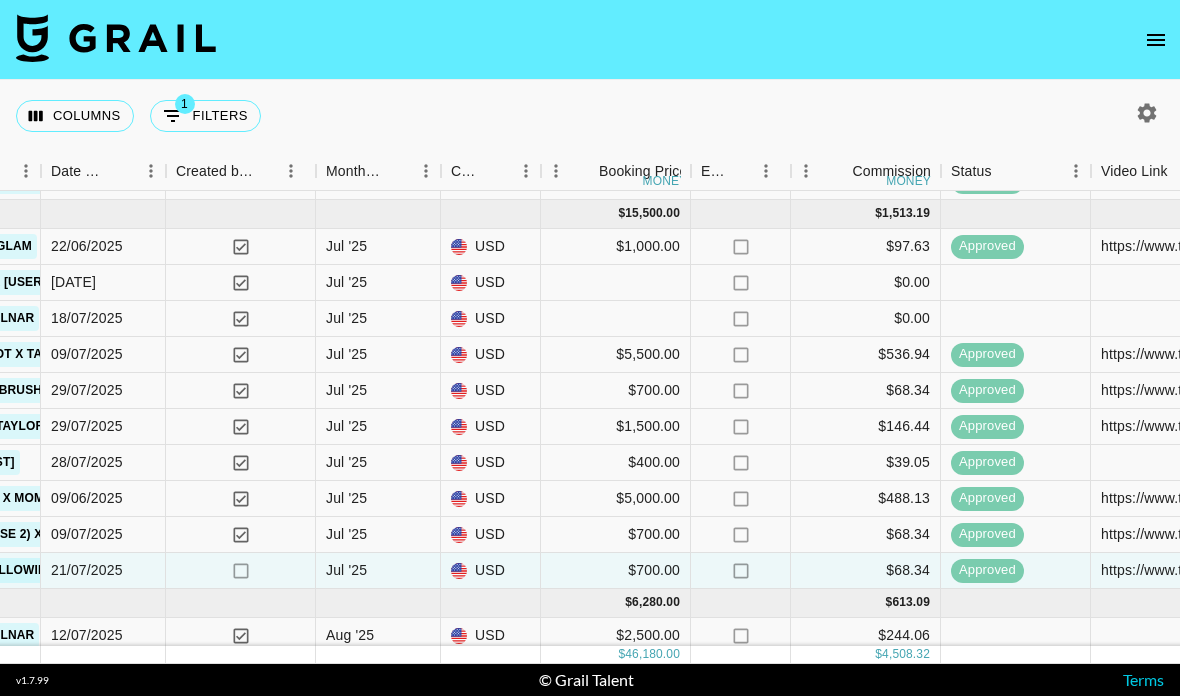 click on "Aug '25" at bounding box center [350, 707] 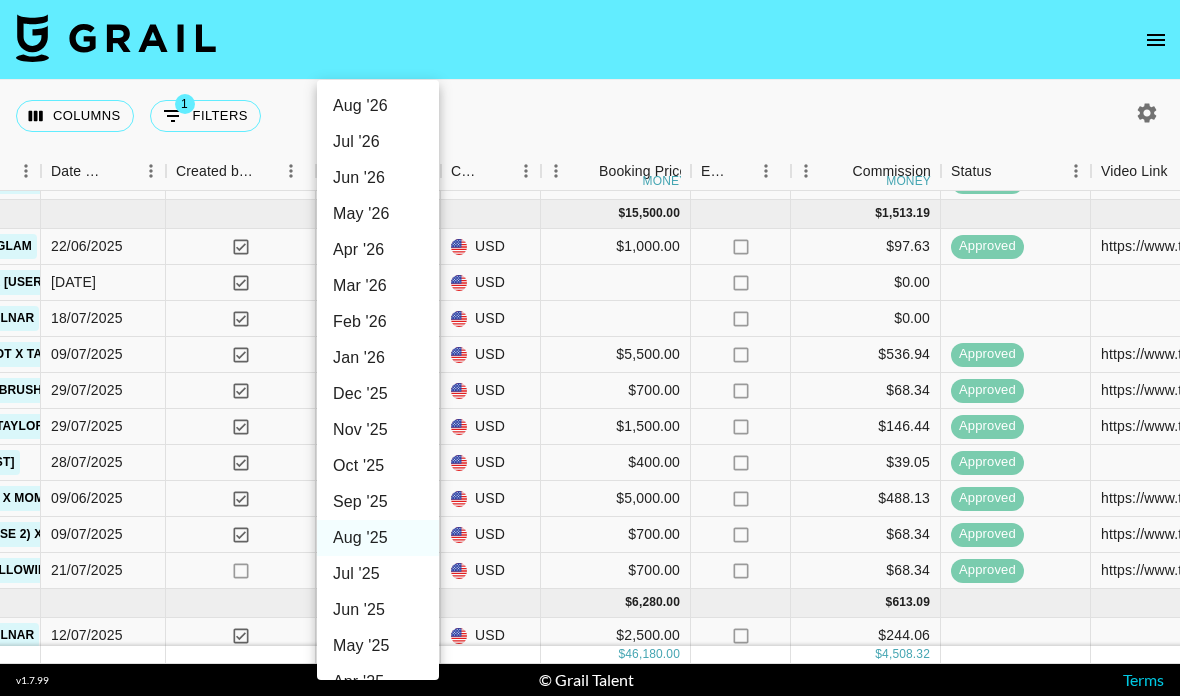 click on "Jul '25" at bounding box center [378, 574] 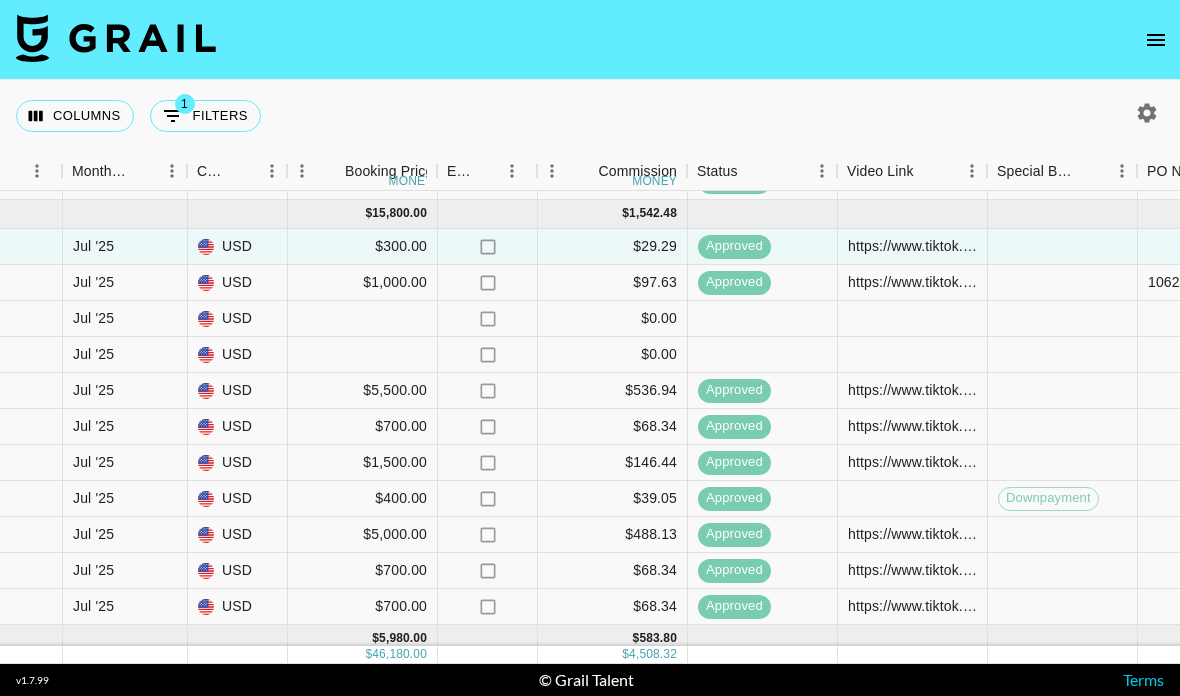 scroll, scrollTop: 589, scrollLeft: 1576, axis: both 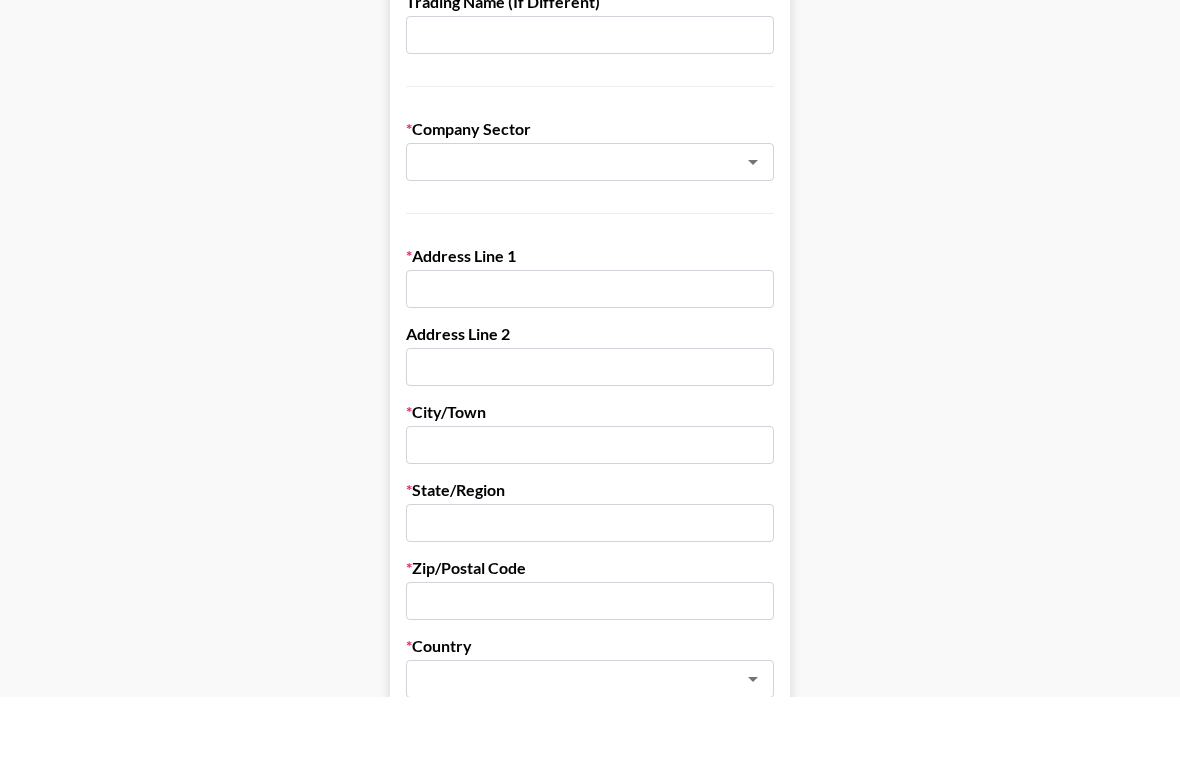 click at bounding box center [590, 364] 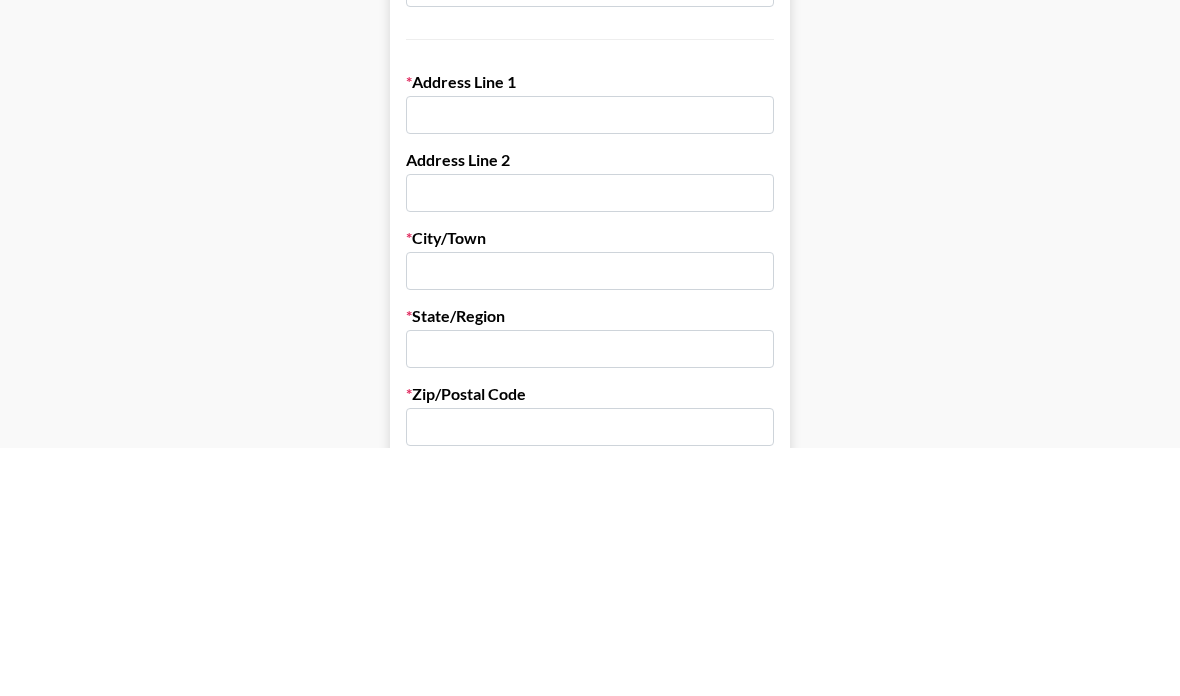 click at bounding box center [590, 364] 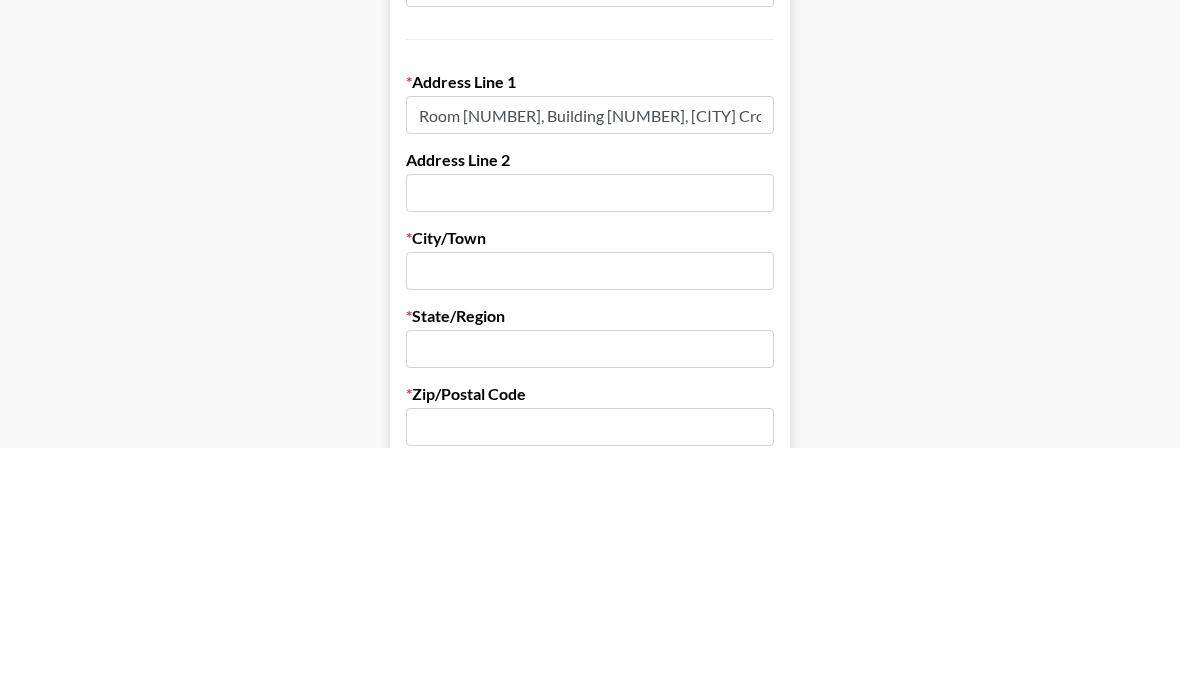 click on "Room 217, Building 1, Xuchang Cross-border E-commerce Industrial Park, No. 88 West Changsheng Road, Jian'an District" at bounding box center [590, 364] 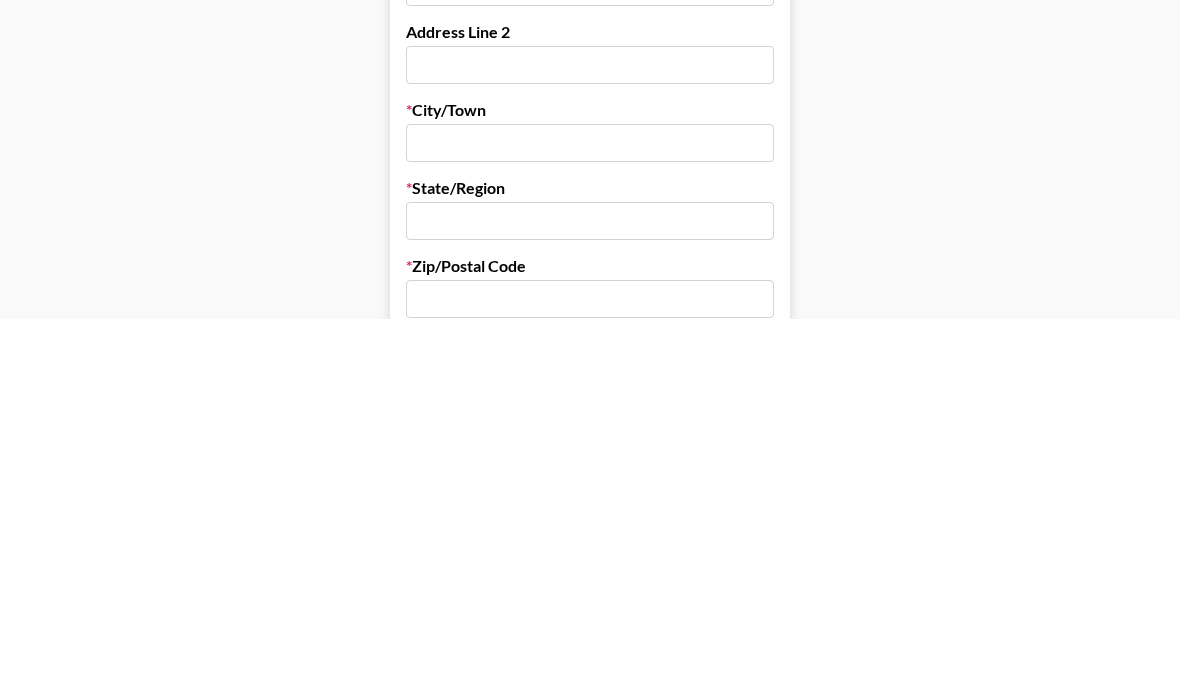 type on "Room 217, Building 1, Xuchang Cross-border E-commerce Industrial Park, No. 88 West Changsheng Road, Jian'an District" 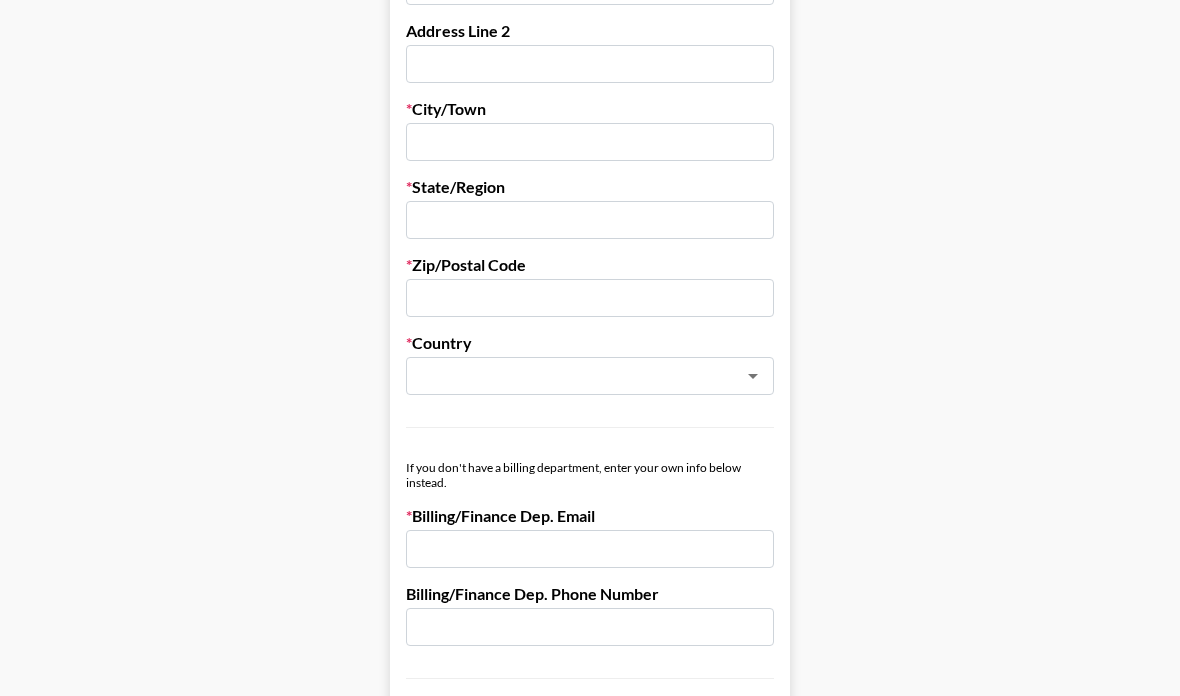 click at bounding box center [590, 143] 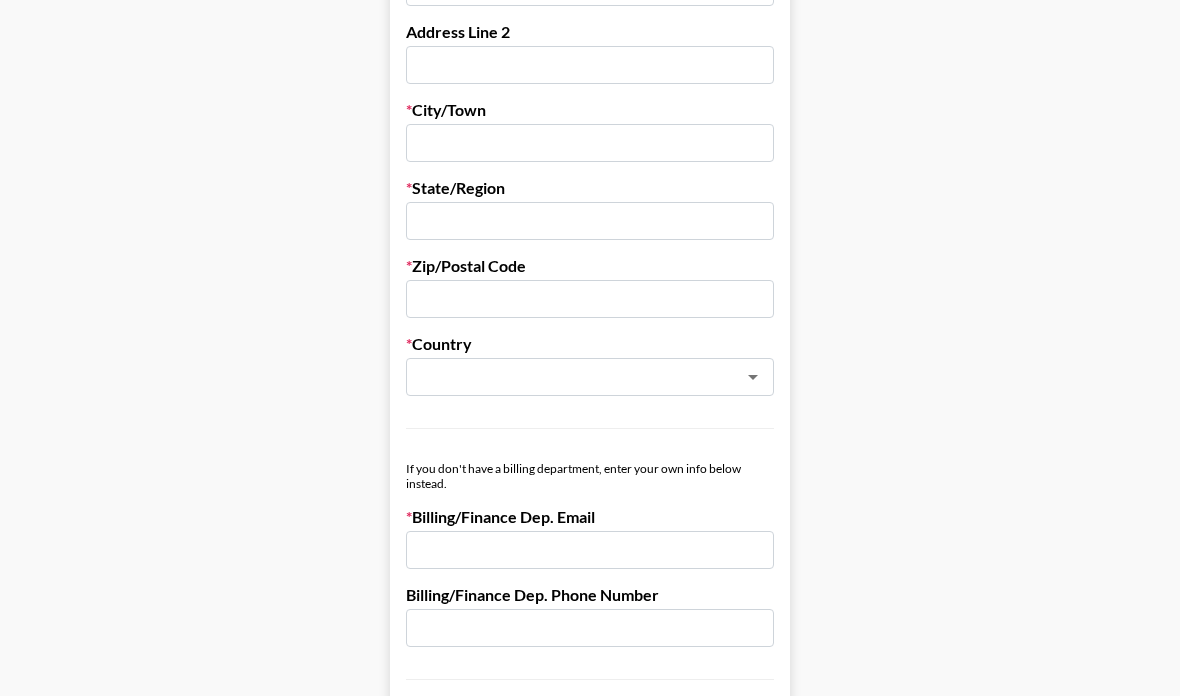 click at bounding box center [590, 143] 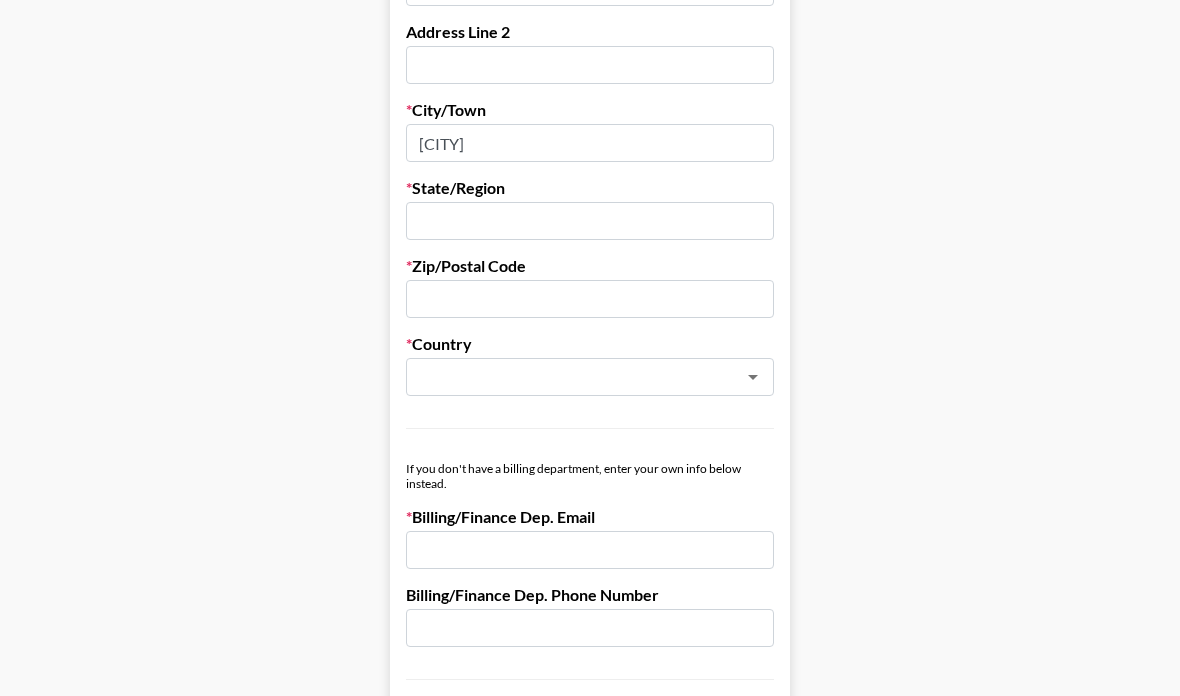 type on "Xuchang" 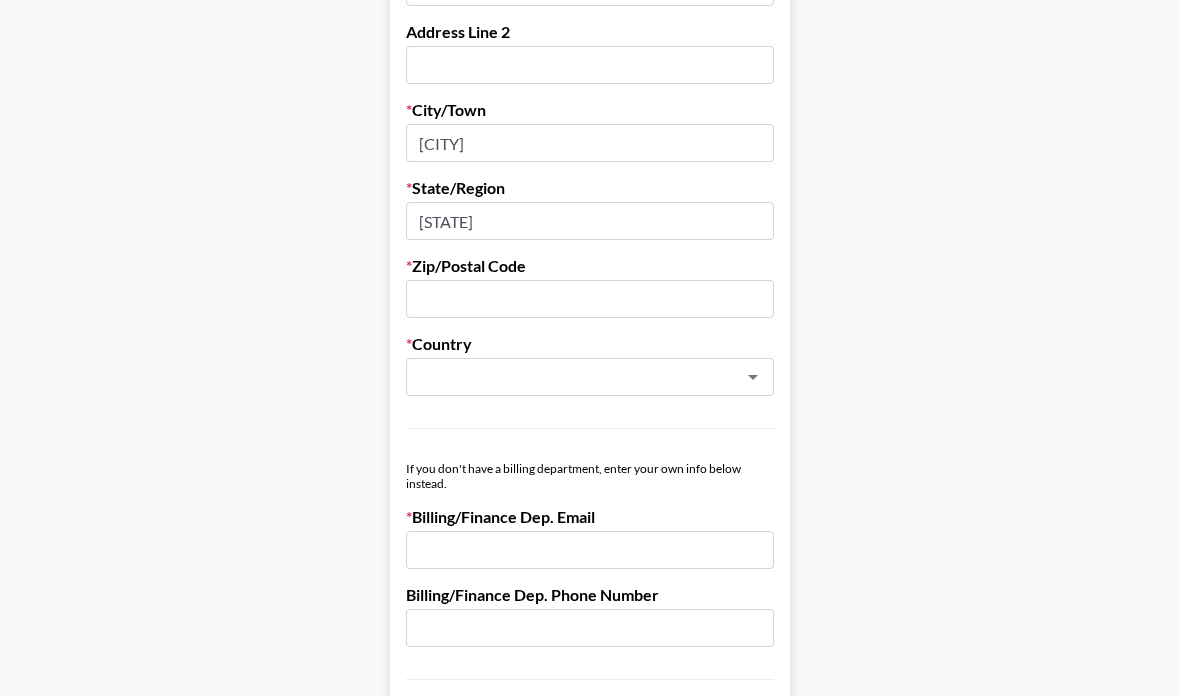 type on "Henan" 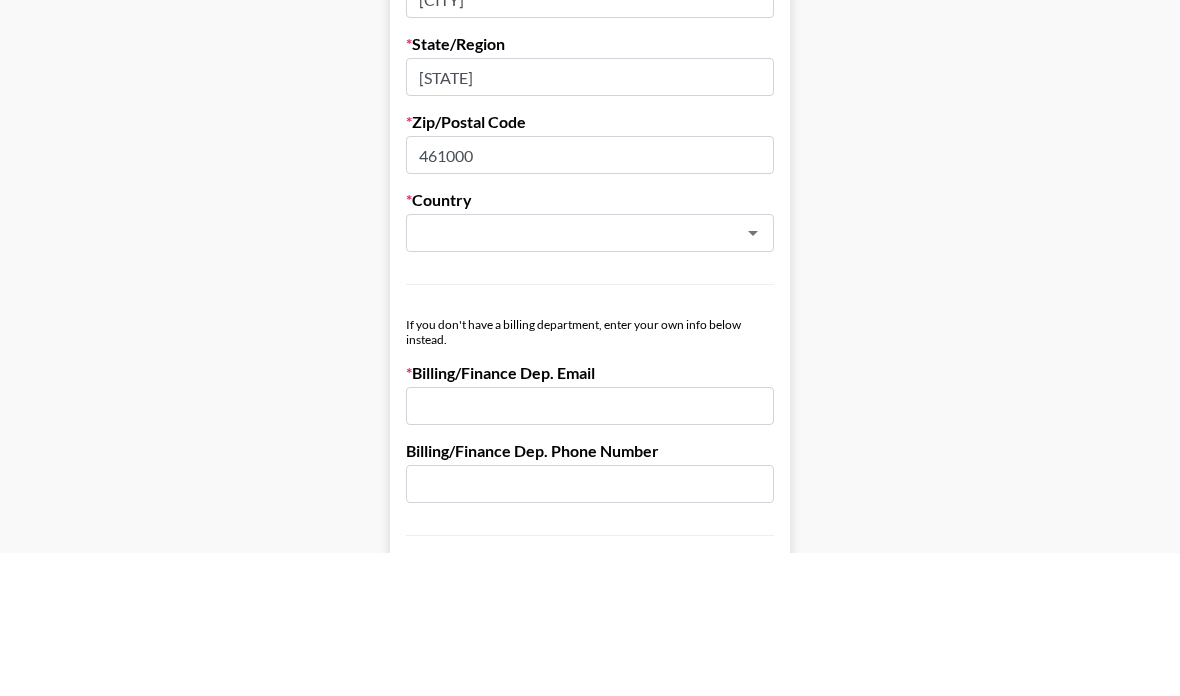 type on "461000" 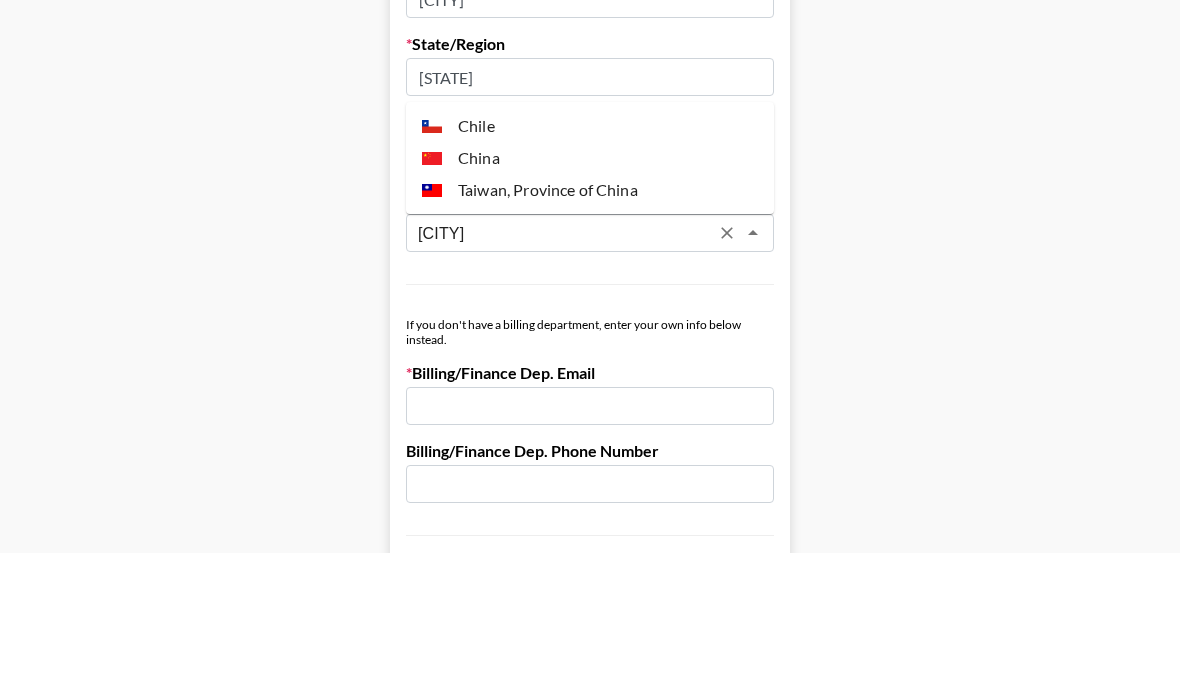 click on "China" at bounding box center [590, 302] 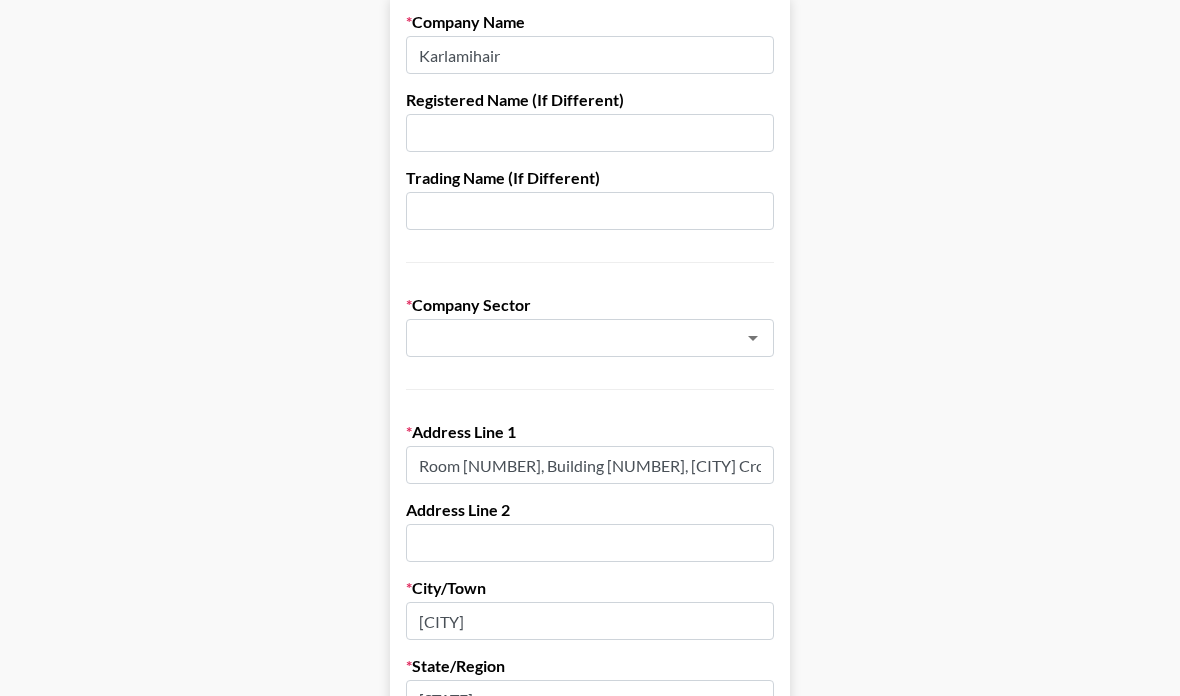 scroll, scrollTop: 206, scrollLeft: 0, axis: vertical 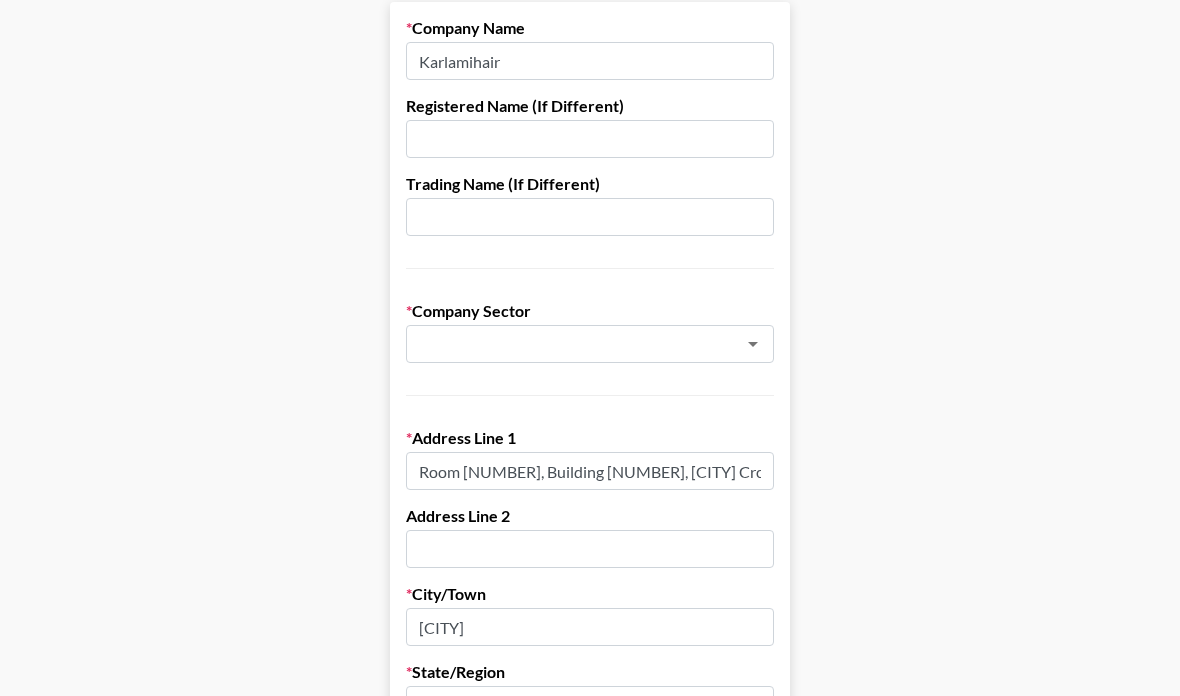 click at bounding box center [563, 344] 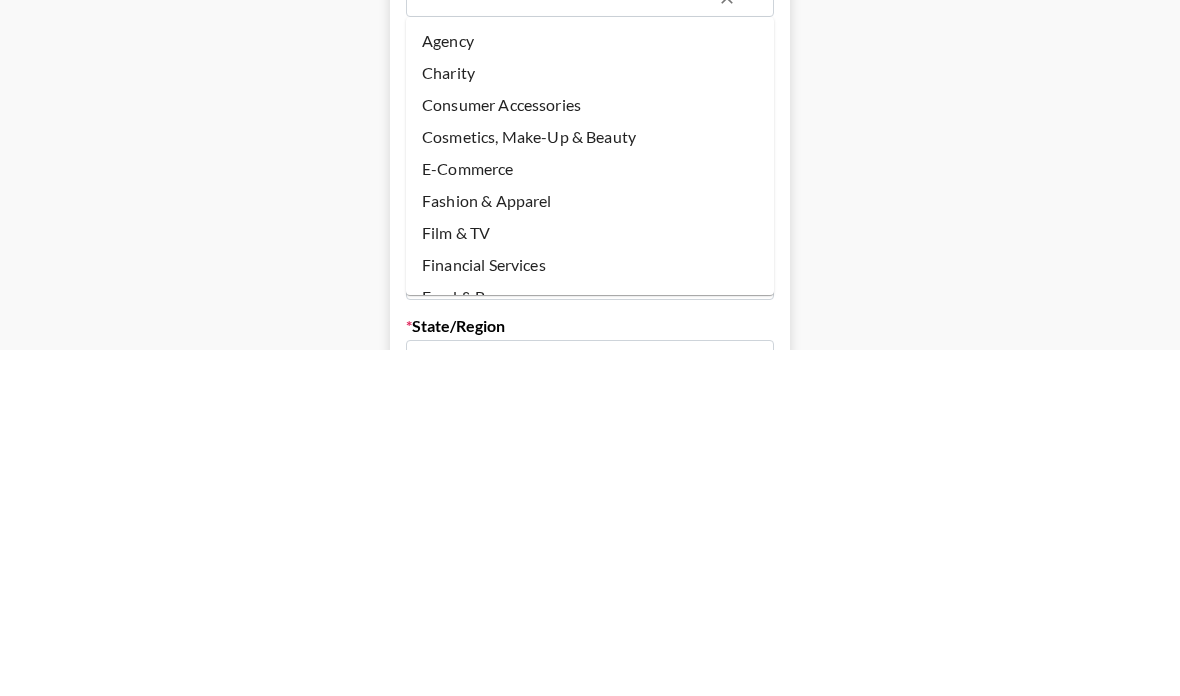 click on "Cosmetics, Make-Up & Beauty" at bounding box center (590, 483) 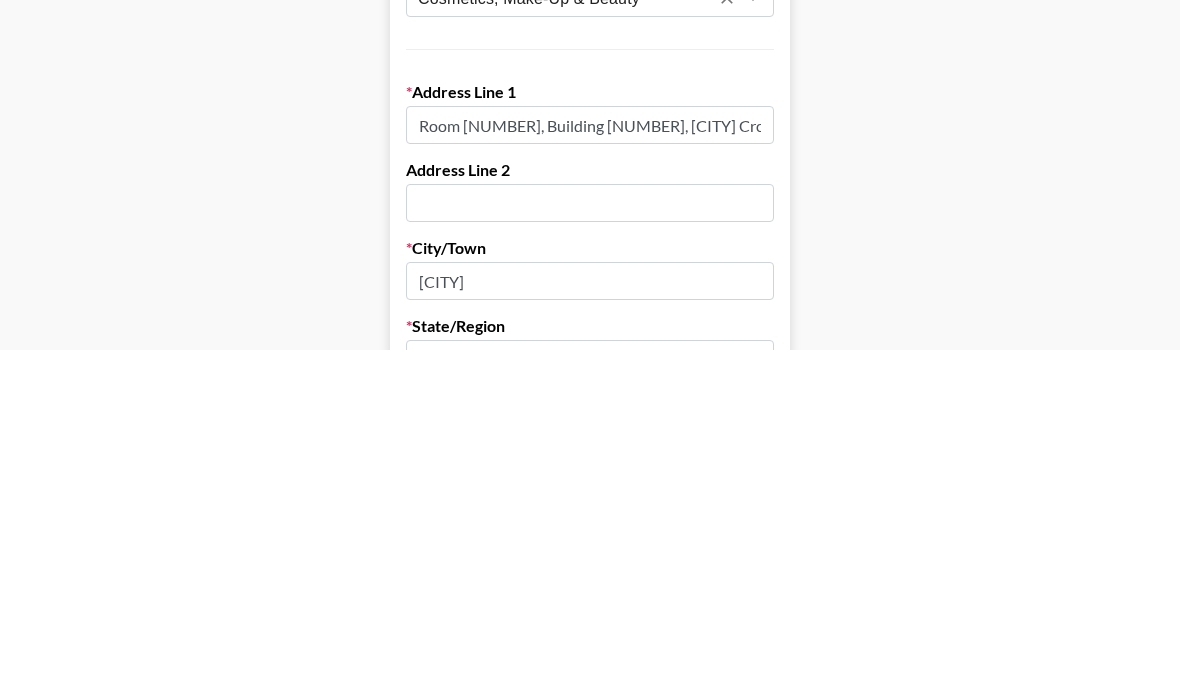 click on "Send New Client Form to Client Copy Link to Client Form Company Name Karlamihair Registered Name (If Different) Trading Name (If Different) Company Sector Cosmetics, Make-Up & Beauty ​ Address Line 1 Room 217, Building 1, Xuchang Cross-border E-commerce Industrial Park, No. 88 West Changsheng Road, Jian'an District Address Line 2 City/Town Xuchang State/Region Henan Zip/Postal Code 461000 Country China ​ If you don't have a billing department, enter your own info below instead. Billing/Finance Dep. Email Billing/Finance Dep. Phone Number VAT Number (UK/EU Only) Organization Number (if different) Lock Currency Any Currency Allowed USD GBP EUR CAD AUD Approval Requirements Editable by admins only Requires Invoice Notes Requires Purchase Order Requires Uniport Email Payment Terms Invoice Both Booker and Client Send Invoice to Both Billing Email and Booker Email Save Client Info" at bounding box center [590, 916] 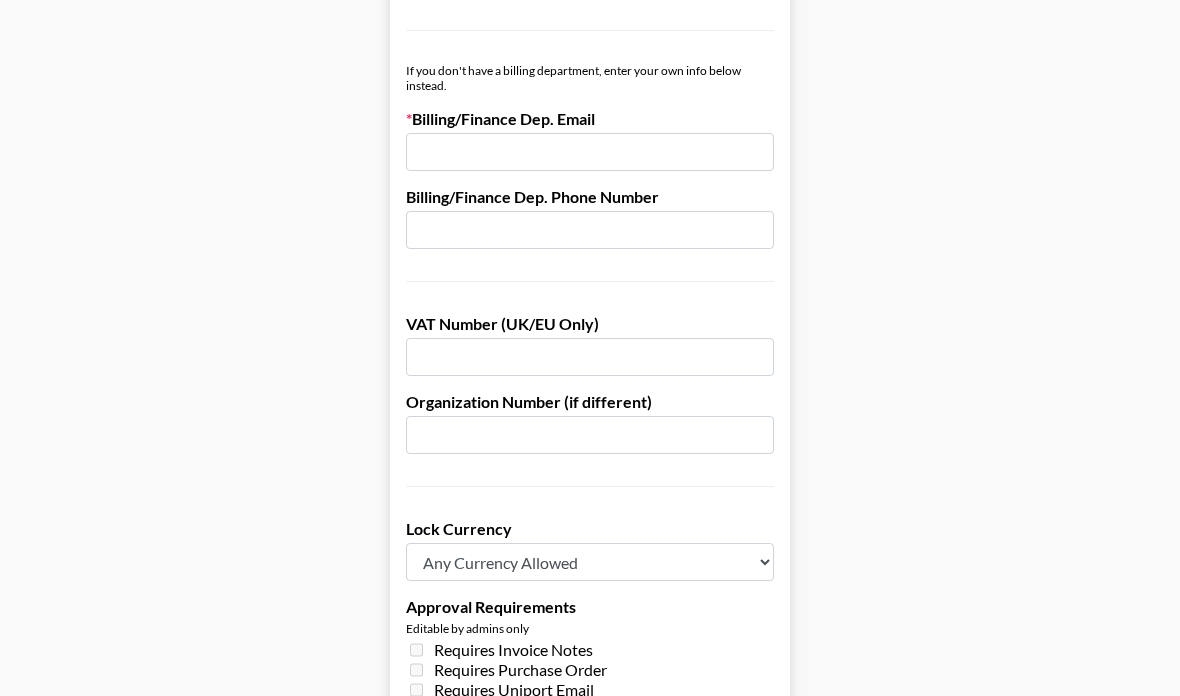 scroll, scrollTop: 1085, scrollLeft: 0, axis: vertical 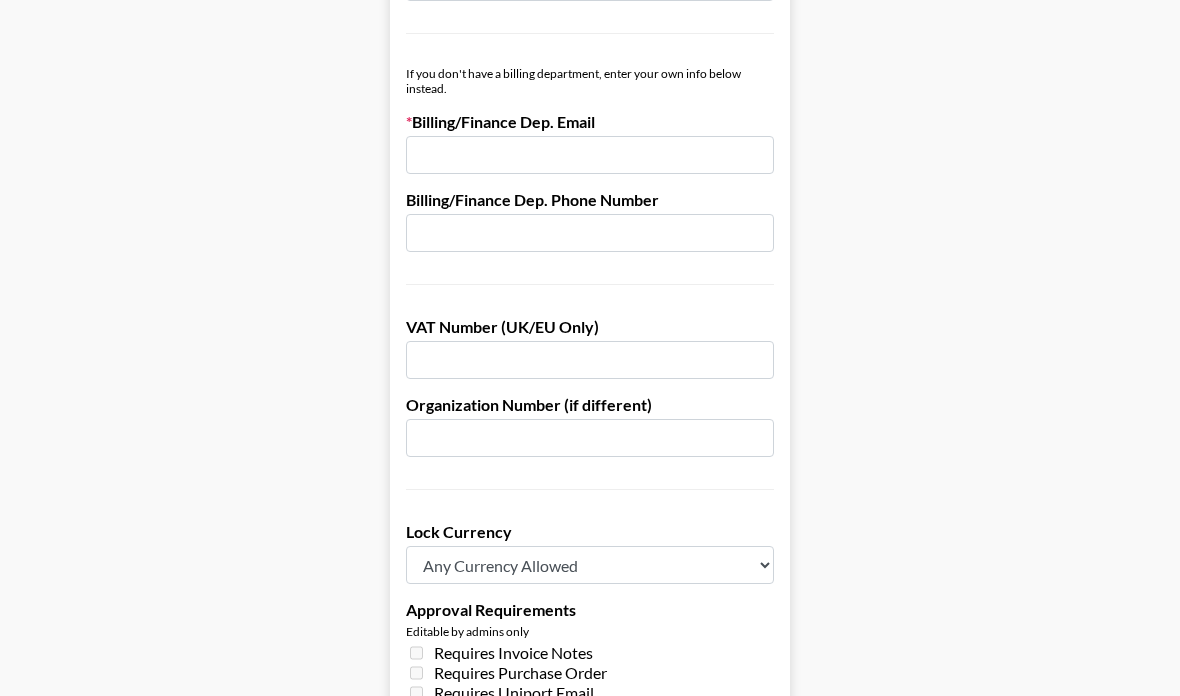 click at bounding box center [590, 155] 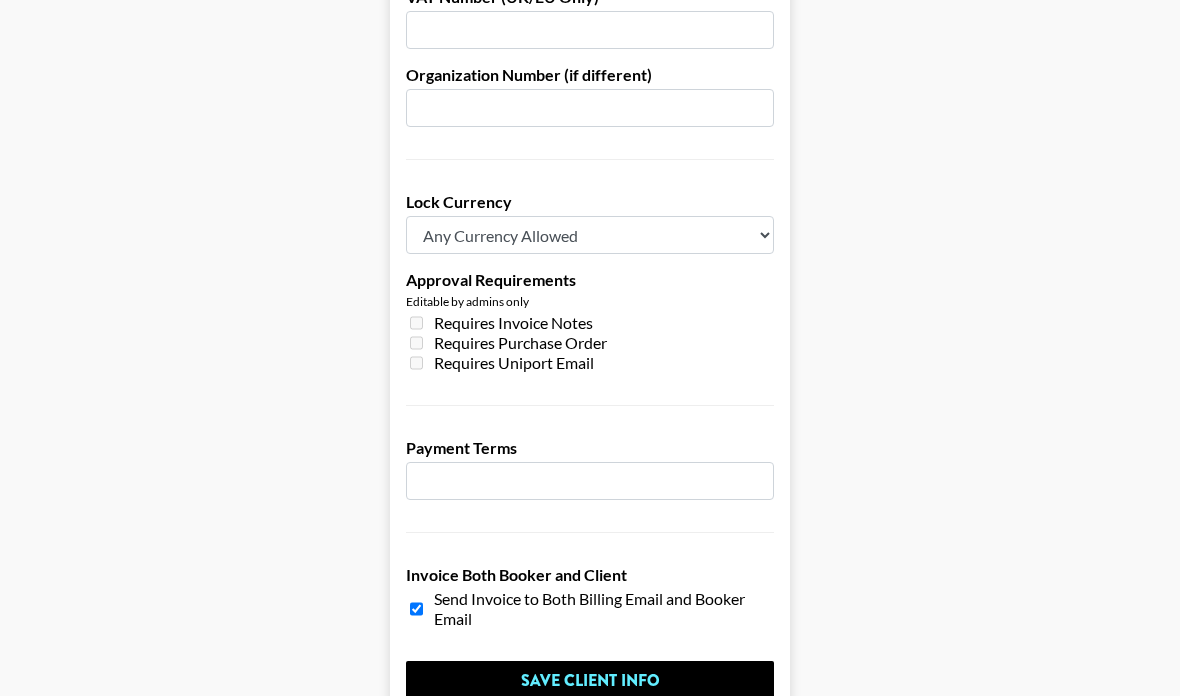 scroll, scrollTop: 1415, scrollLeft: 0, axis: vertical 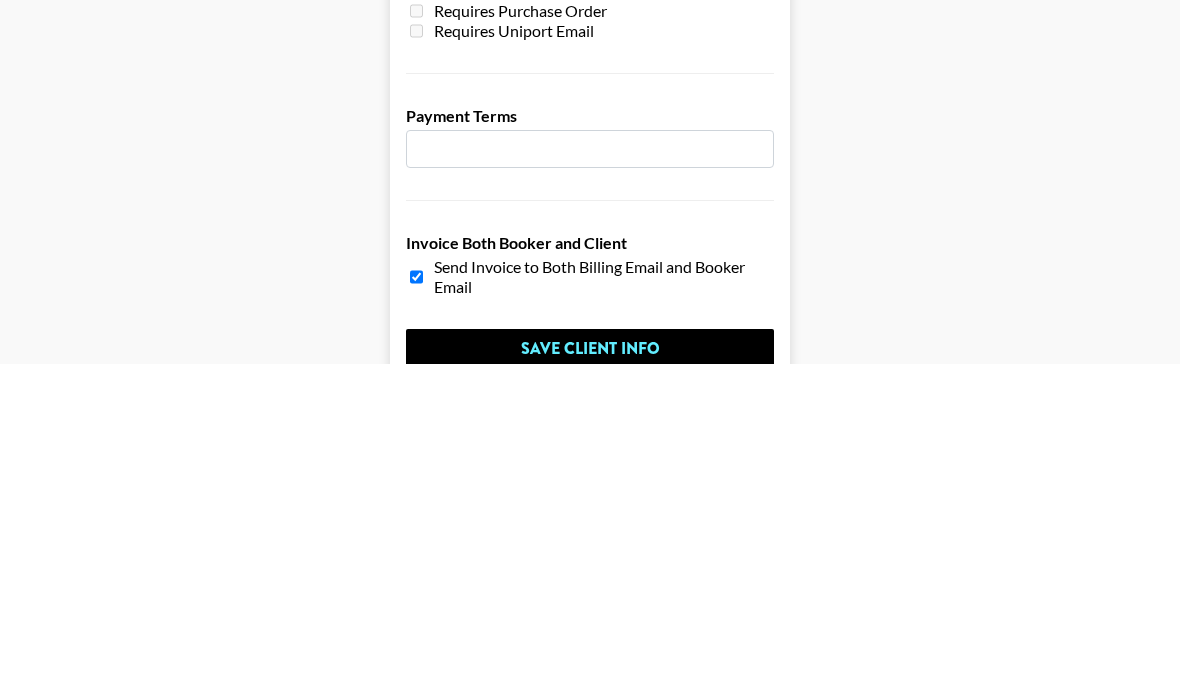 type on "0" 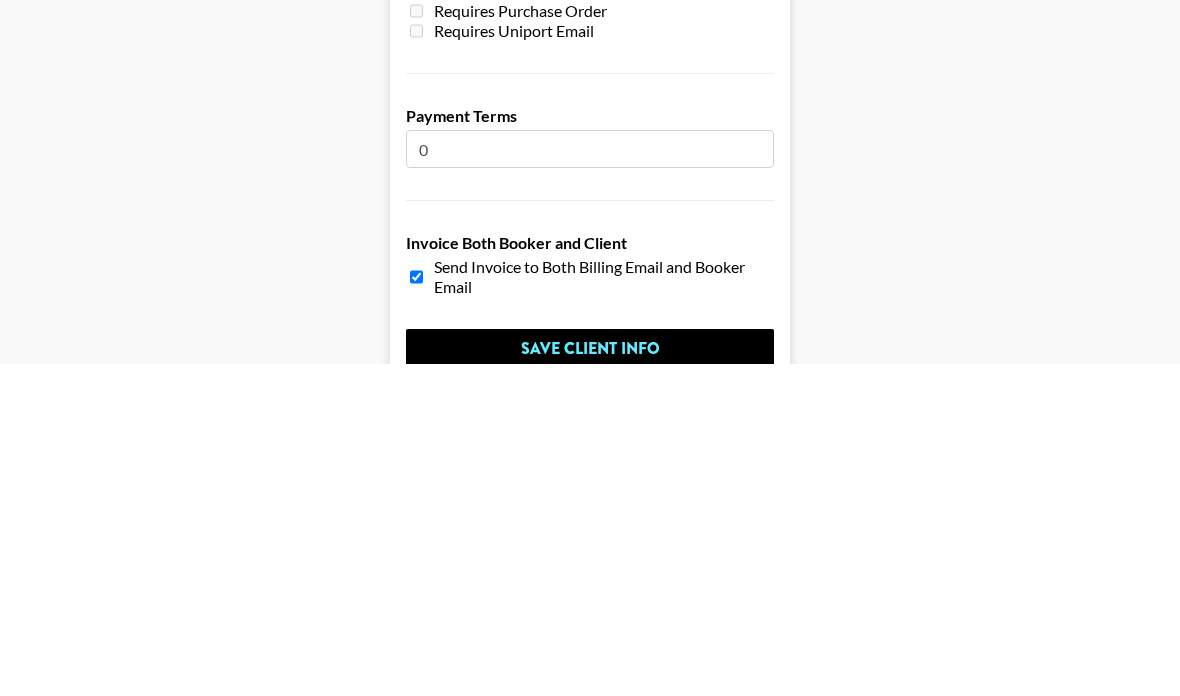 type 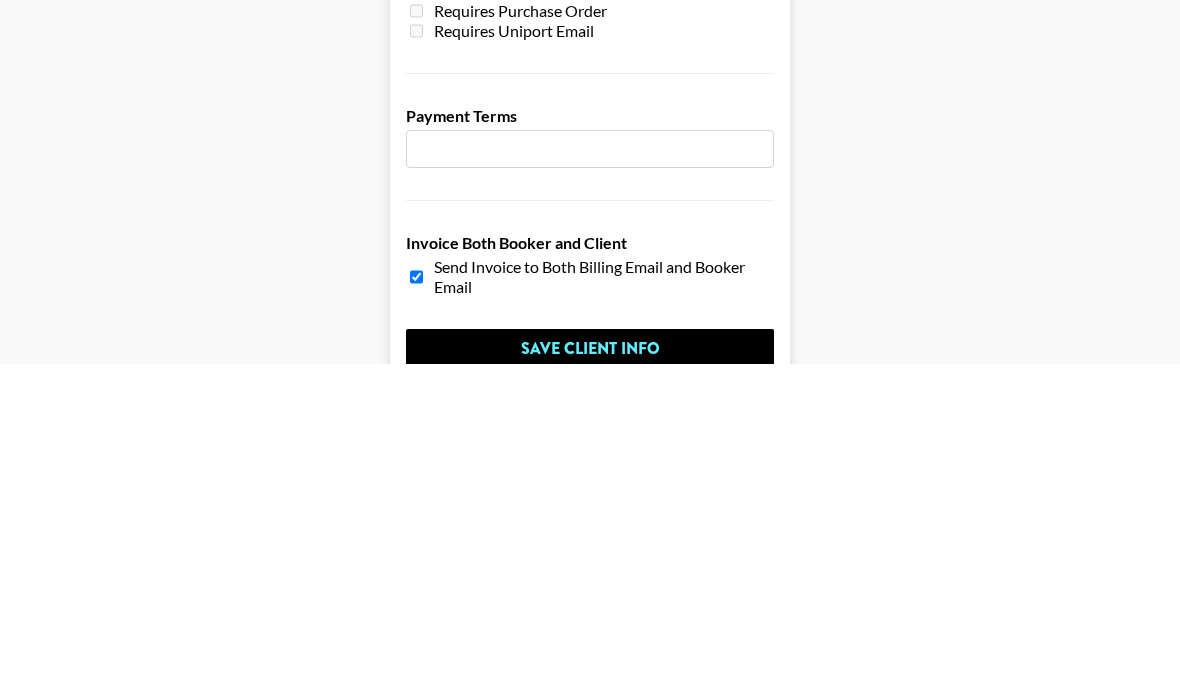 click on "Send New Client Form to Client Copy Link to Client Form Company Name Karlamihair Registered Name (If Different) Trading Name (If Different) Company Sector Cosmetics, Make-Up & Beauty ​ Address Line 1 Room 217, Building 1, Xuchang Cross-border E-commerce Industrial Park, No. 88 West Changsheng Road, Jian'an District Address Line 2 City/Town Xuchang State/Region Henan Zip/Postal Code 461000 Country China ​ If you don't have a billing department, enter your own info below instead. Billing/Finance Dep. Email karlamicollab@gmail.com Billing/Finance Dep. Phone Number VAT Number (UK/EU Only) Organization Number (if different) Lock Currency Any Currency Allowed USD GBP EUR CAD AUD Approval Requirements Editable by admins only Requires Invoice Notes Requires Purchase Order Requires Uniport Email Payment Terms Invoice Both Booker and Client Send Invoice to Both Billing Email and Booker Email Save Client Info" at bounding box center [590, -293] 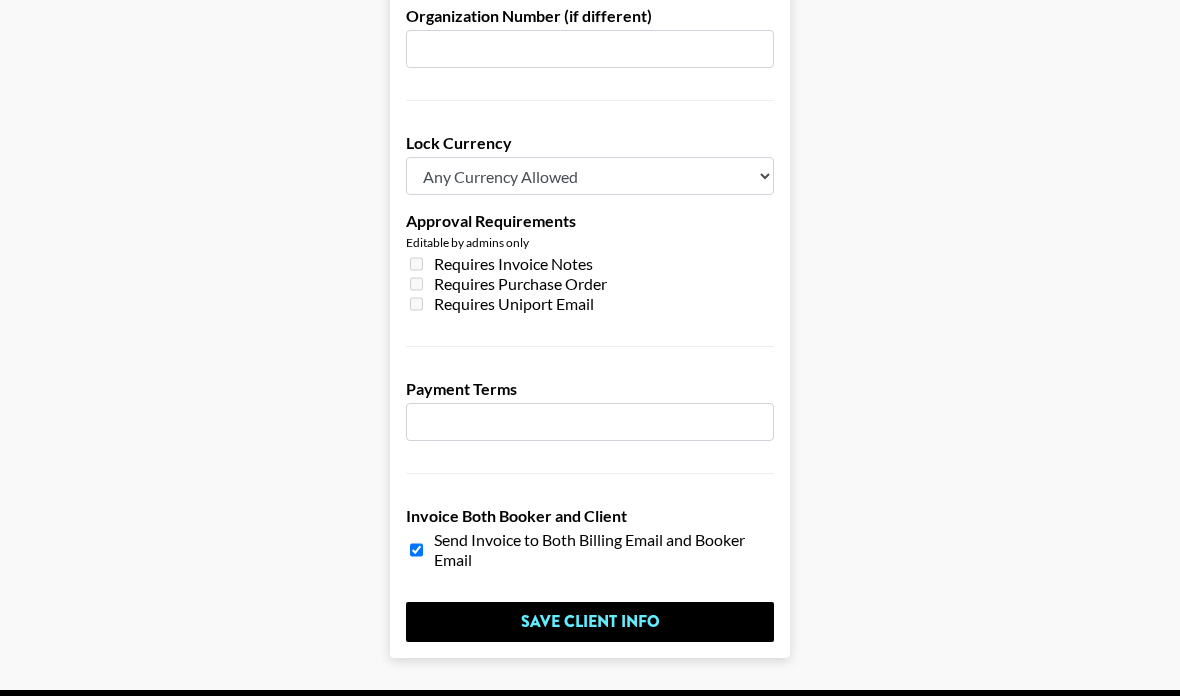 click on "Save Client Info" at bounding box center [590, 622] 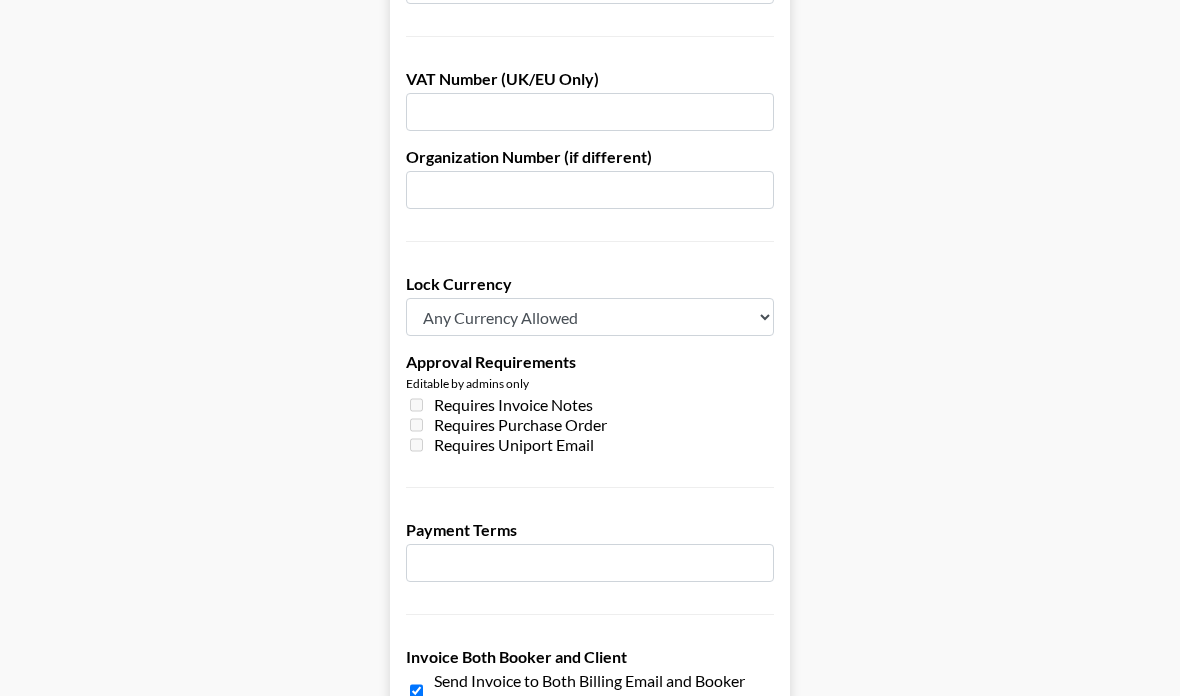 scroll, scrollTop: 80, scrollLeft: 0, axis: vertical 